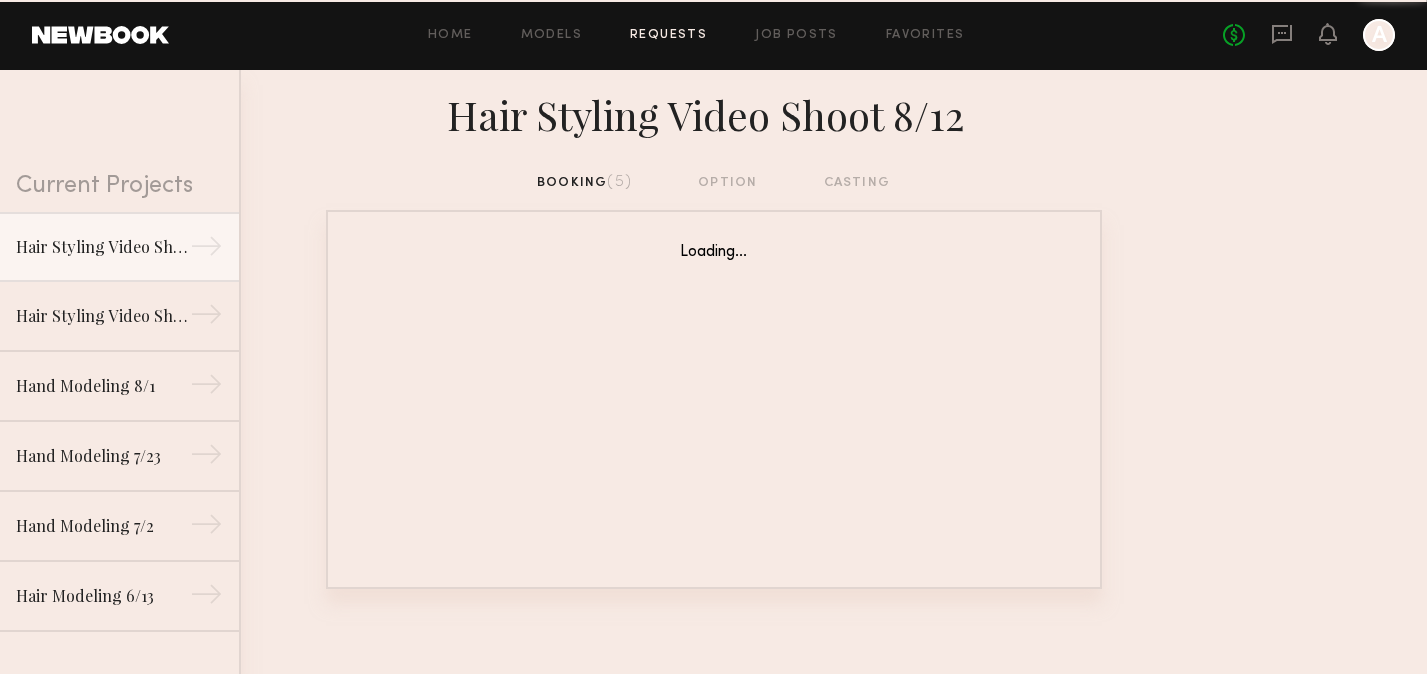 scroll, scrollTop: 0, scrollLeft: 0, axis: both 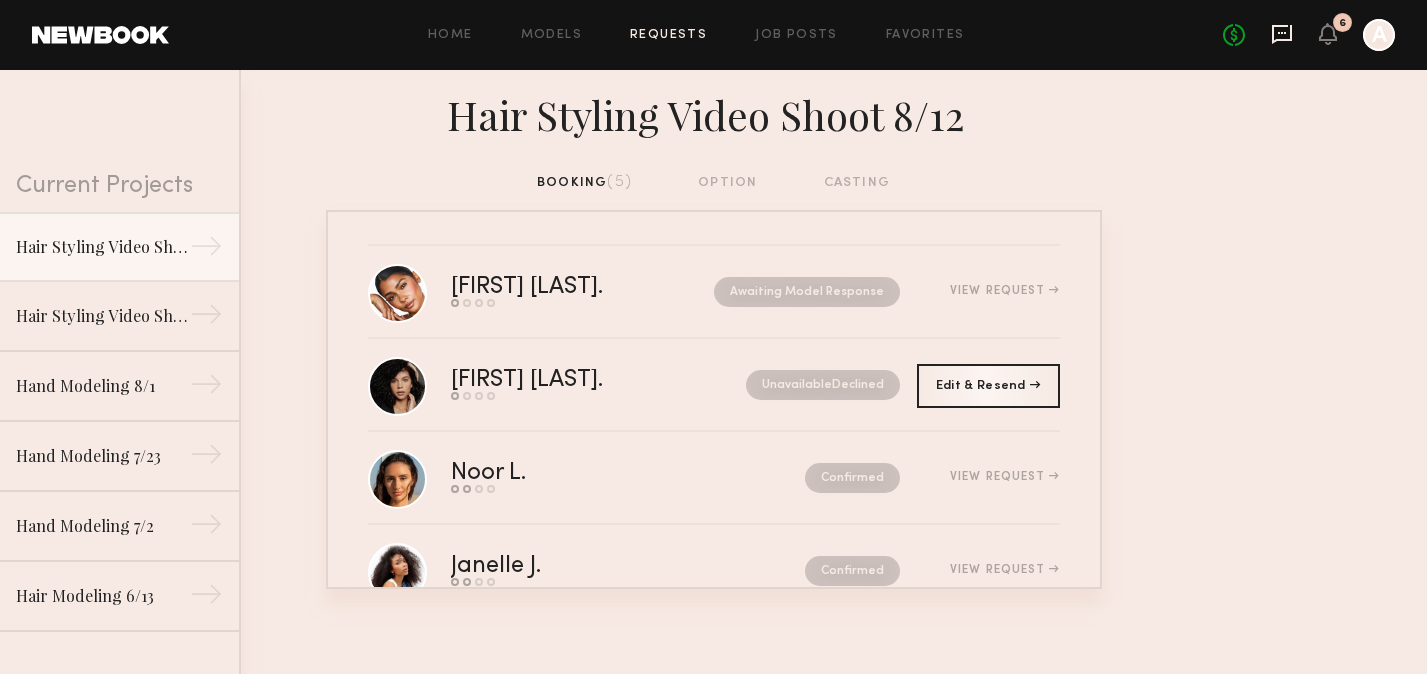 click 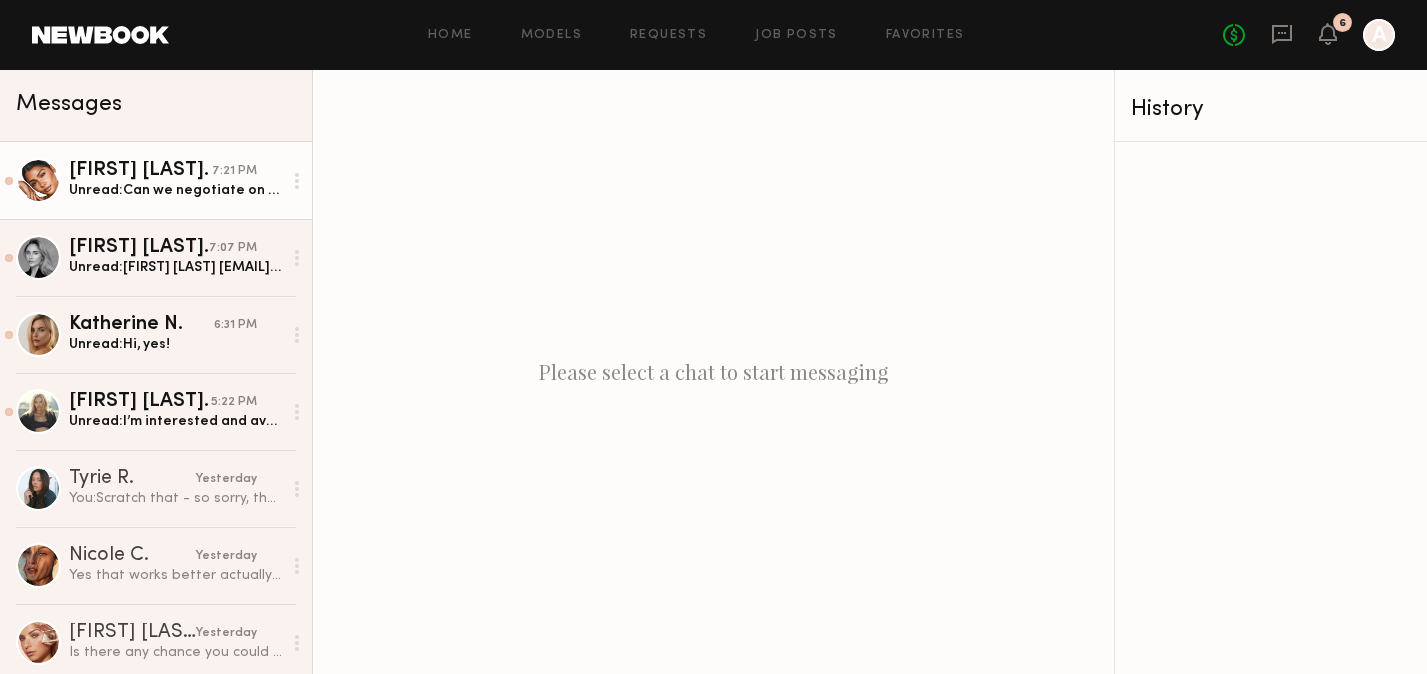 click on "Unread:  Can we negotiate on the rate? I am $125 an hour. I can take $450 for my day rate" 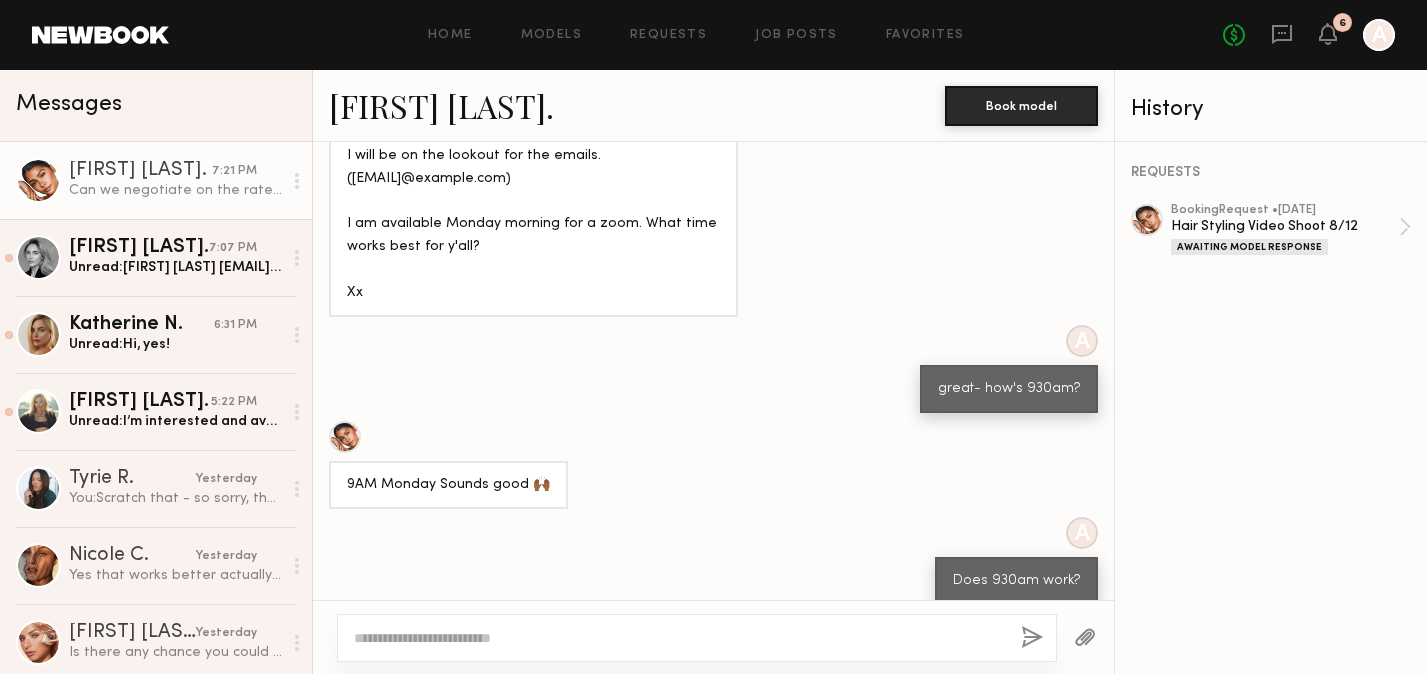 scroll, scrollTop: 2763, scrollLeft: 0, axis: vertical 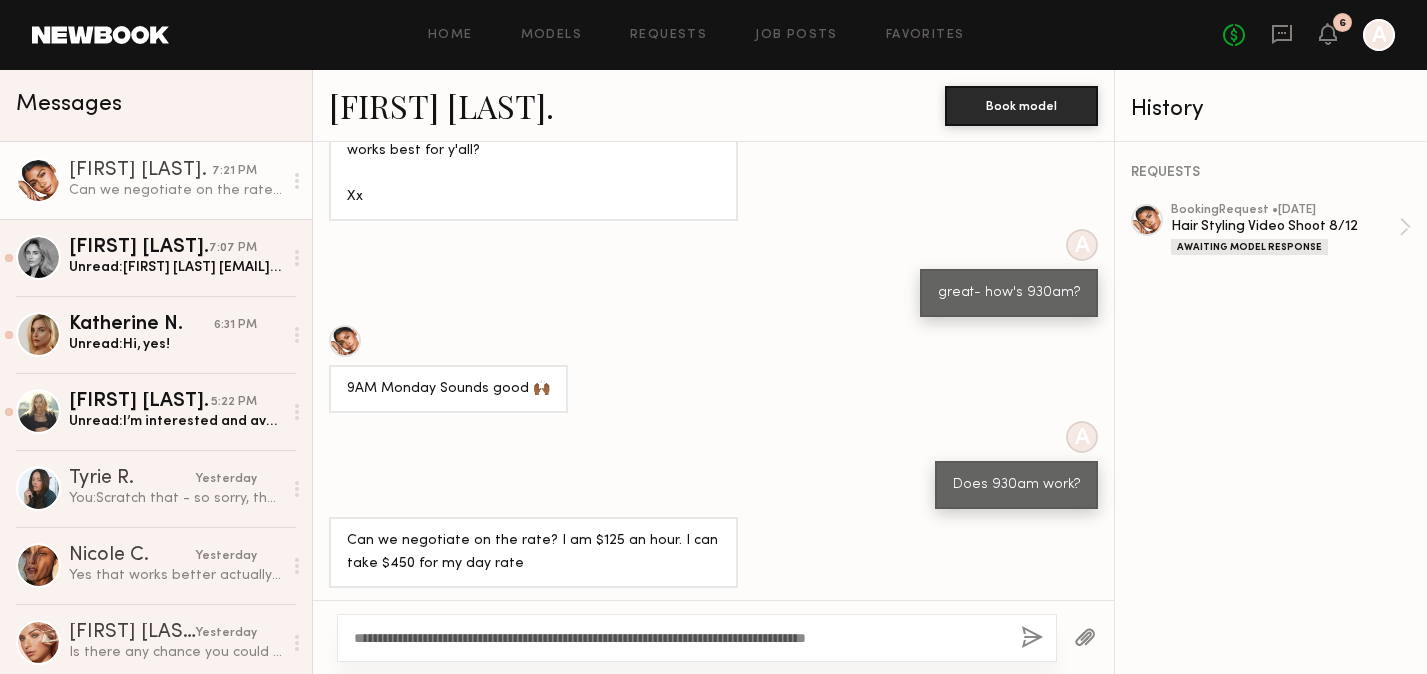 click on "**********" 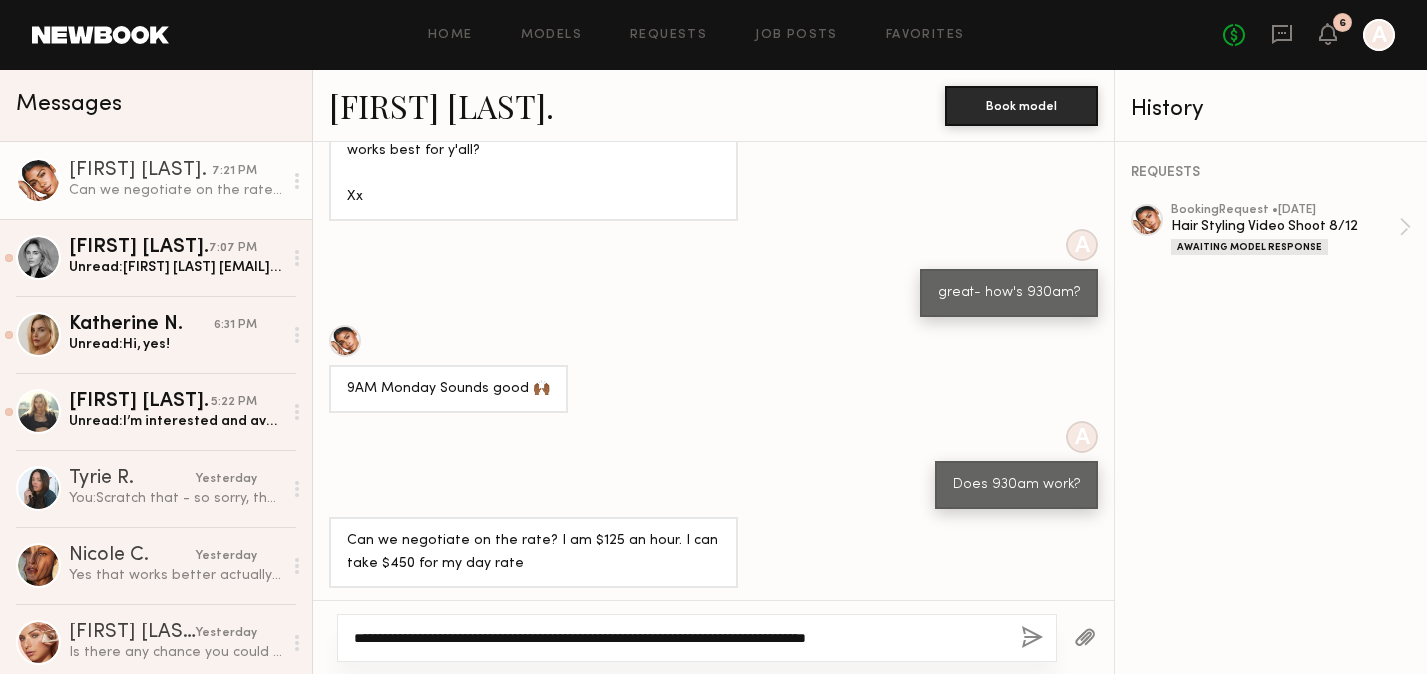 click on "**********" 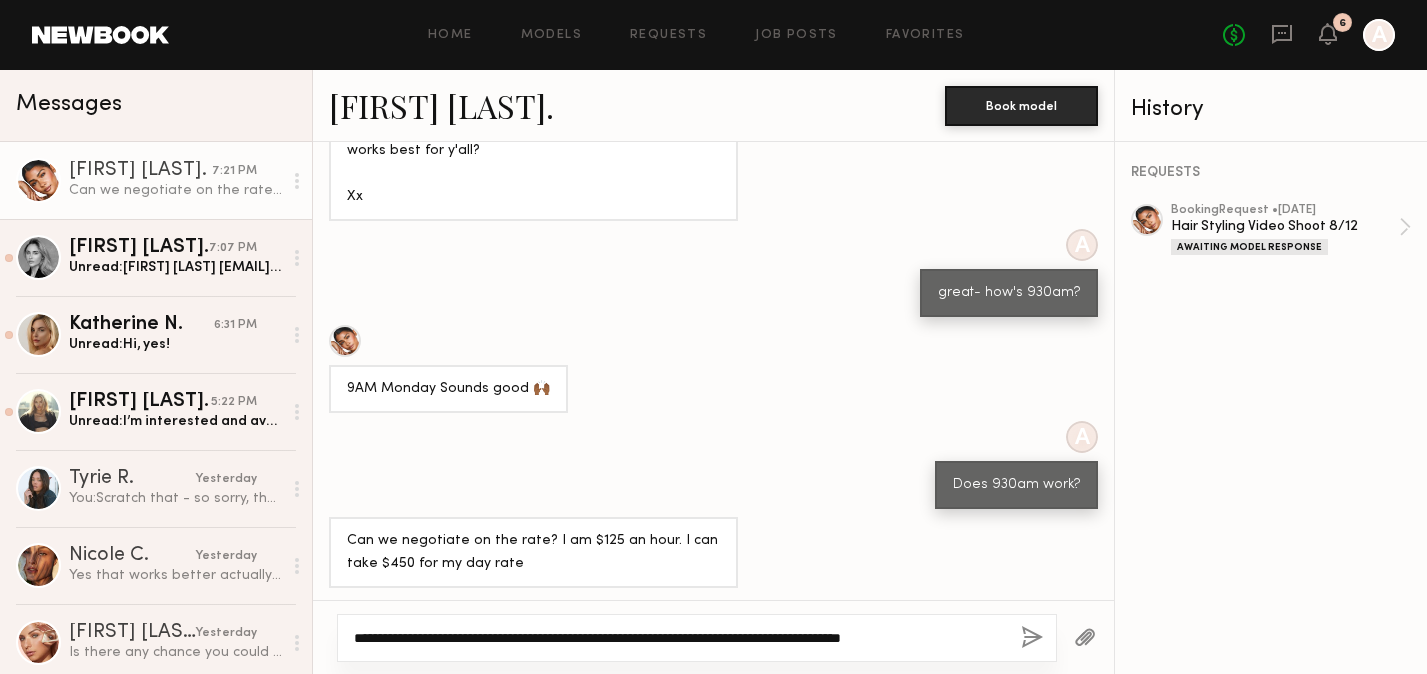 click on "**********" 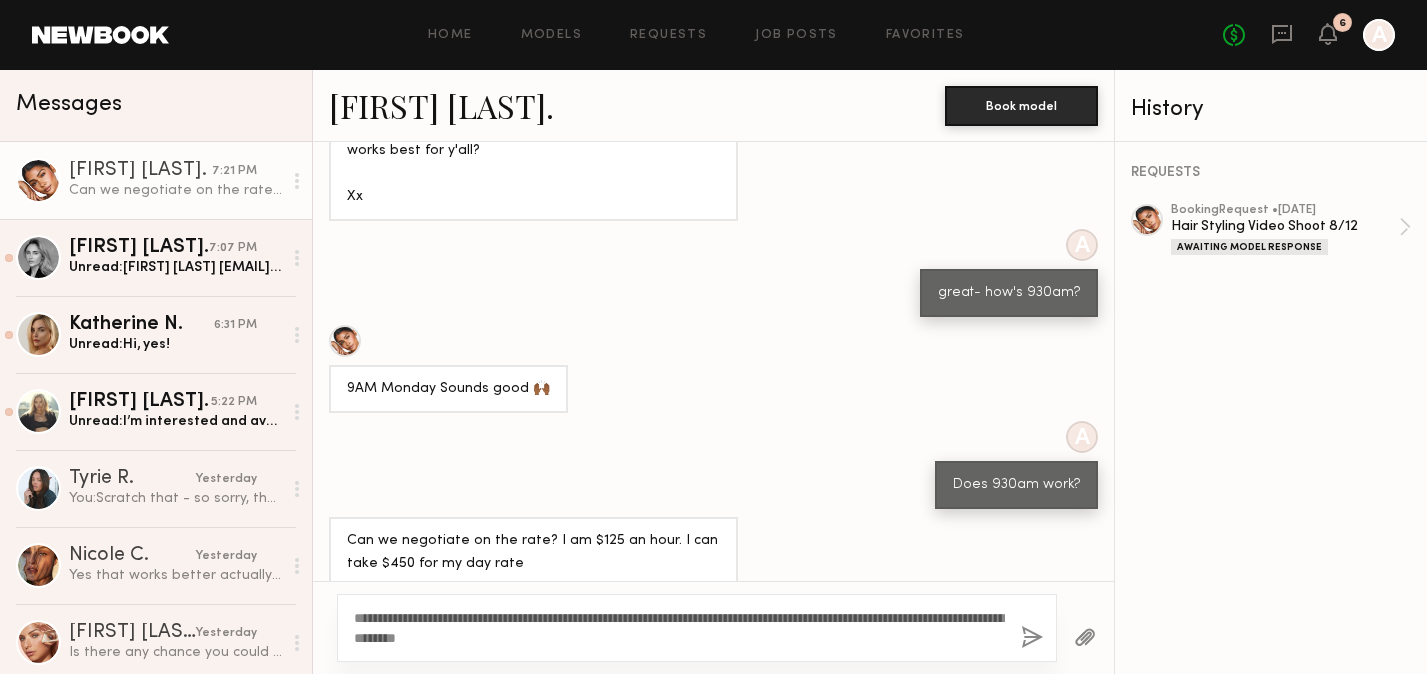 drag, startPoint x: 766, startPoint y: 650, endPoint x: 962, endPoint y: 634, distance: 196.65198 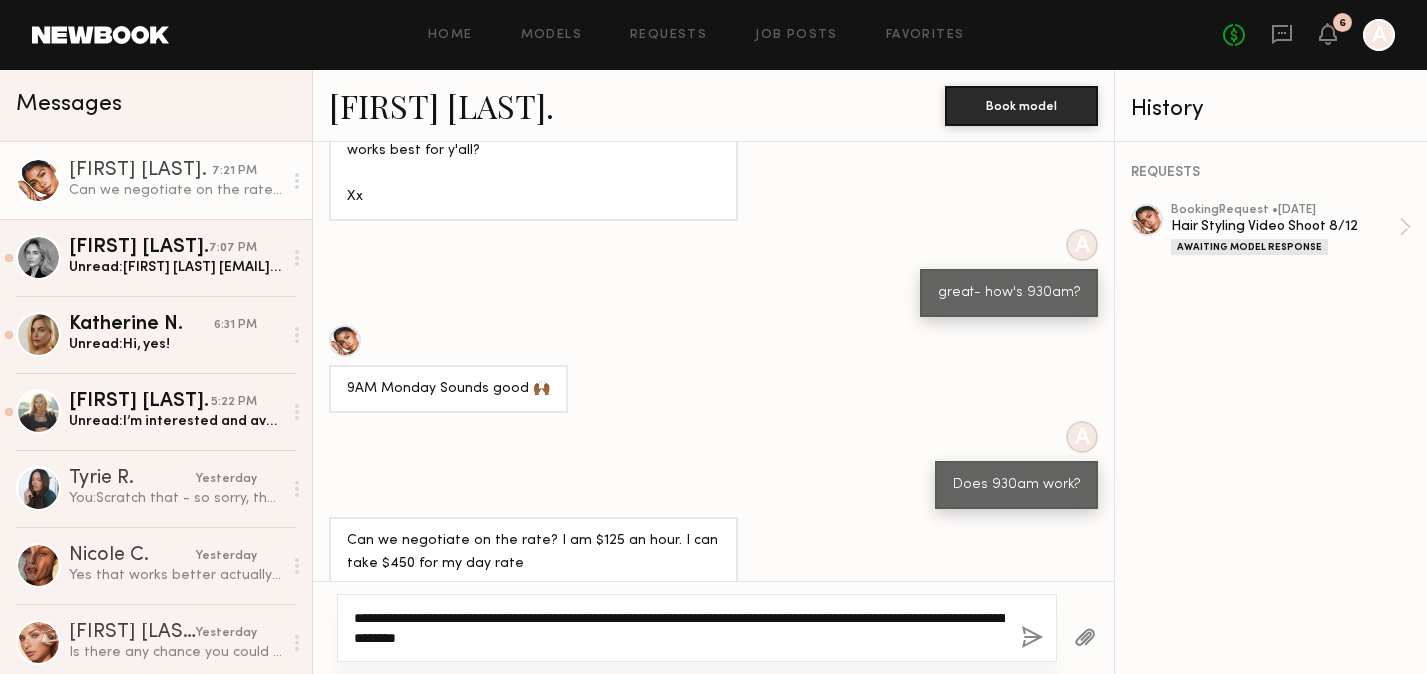 click on "**********" 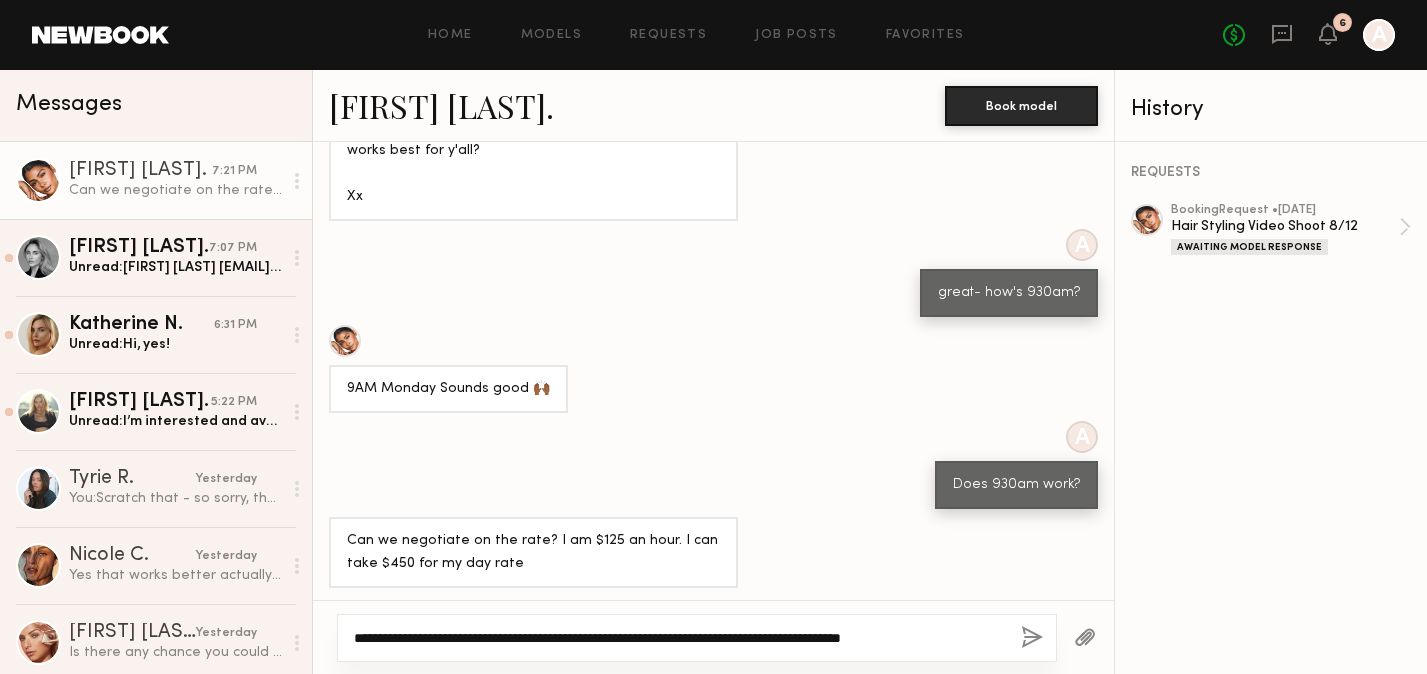 type on "**********" 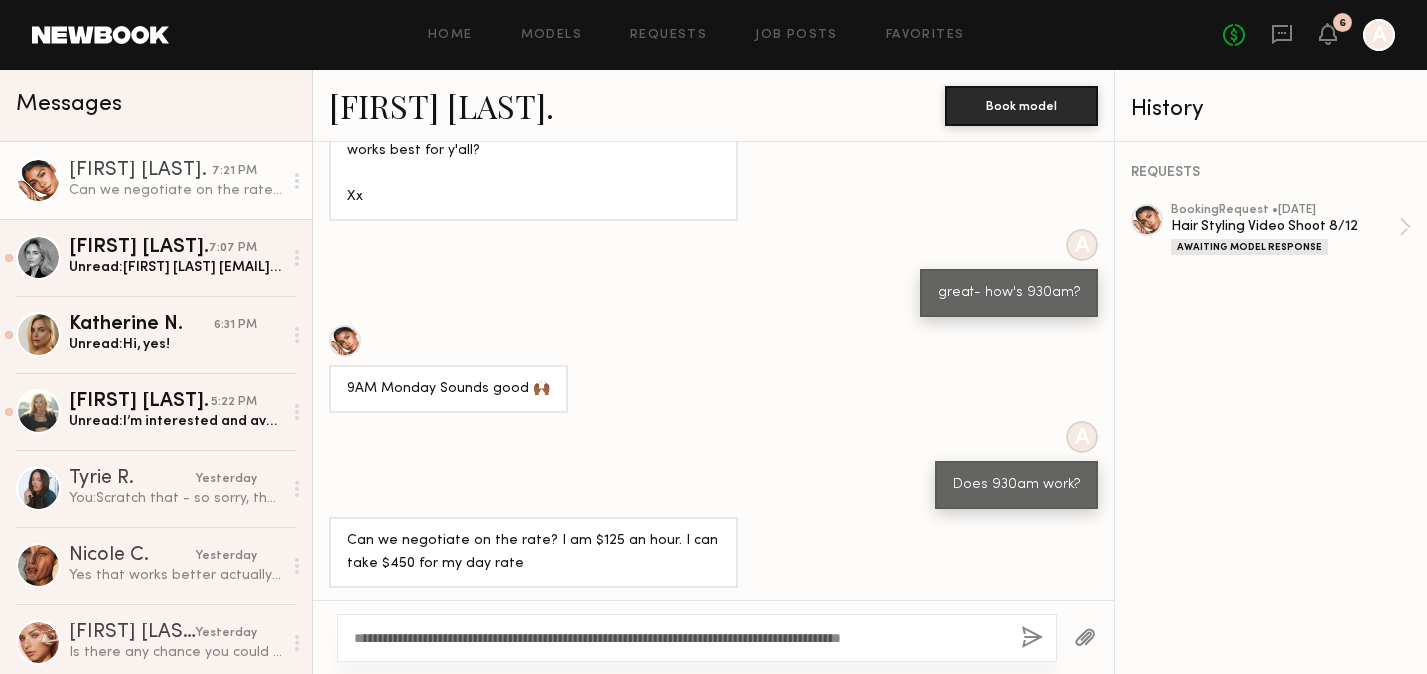 click 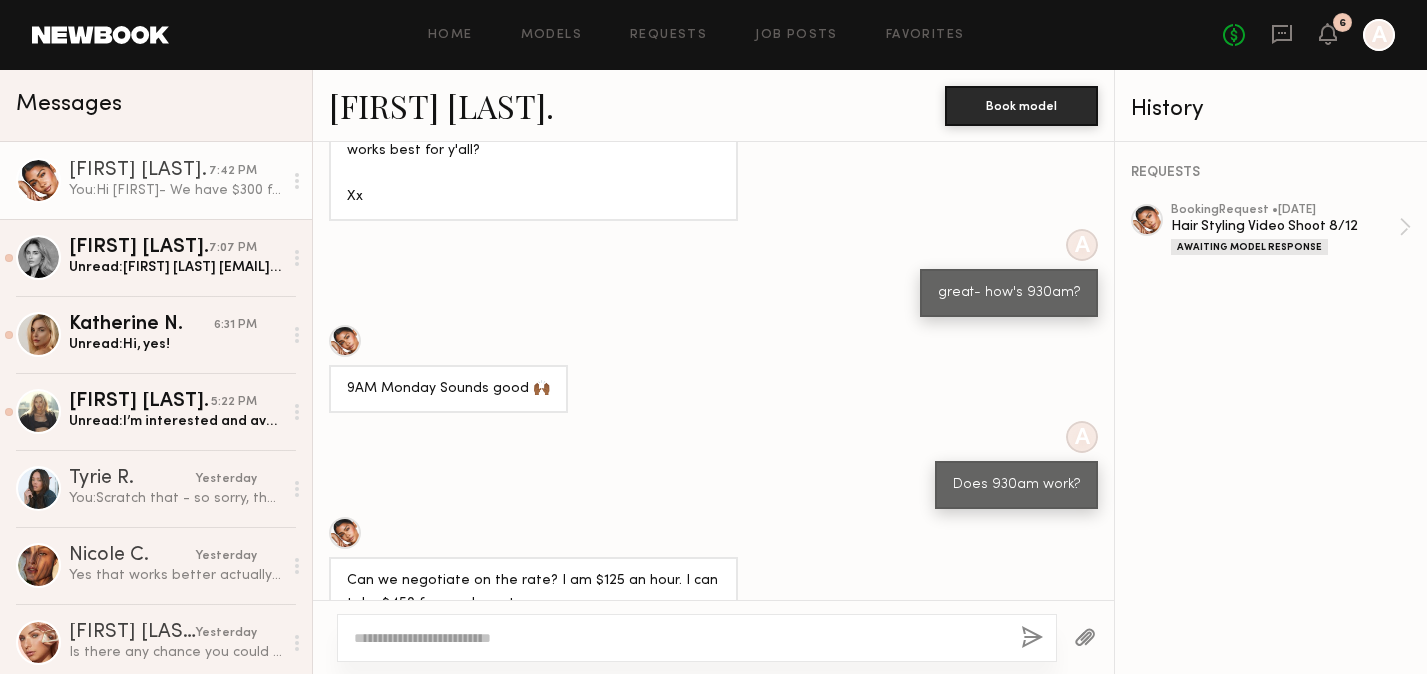 scroll, scrollTop: 3034, scrollLeft: 0, axis: vertical 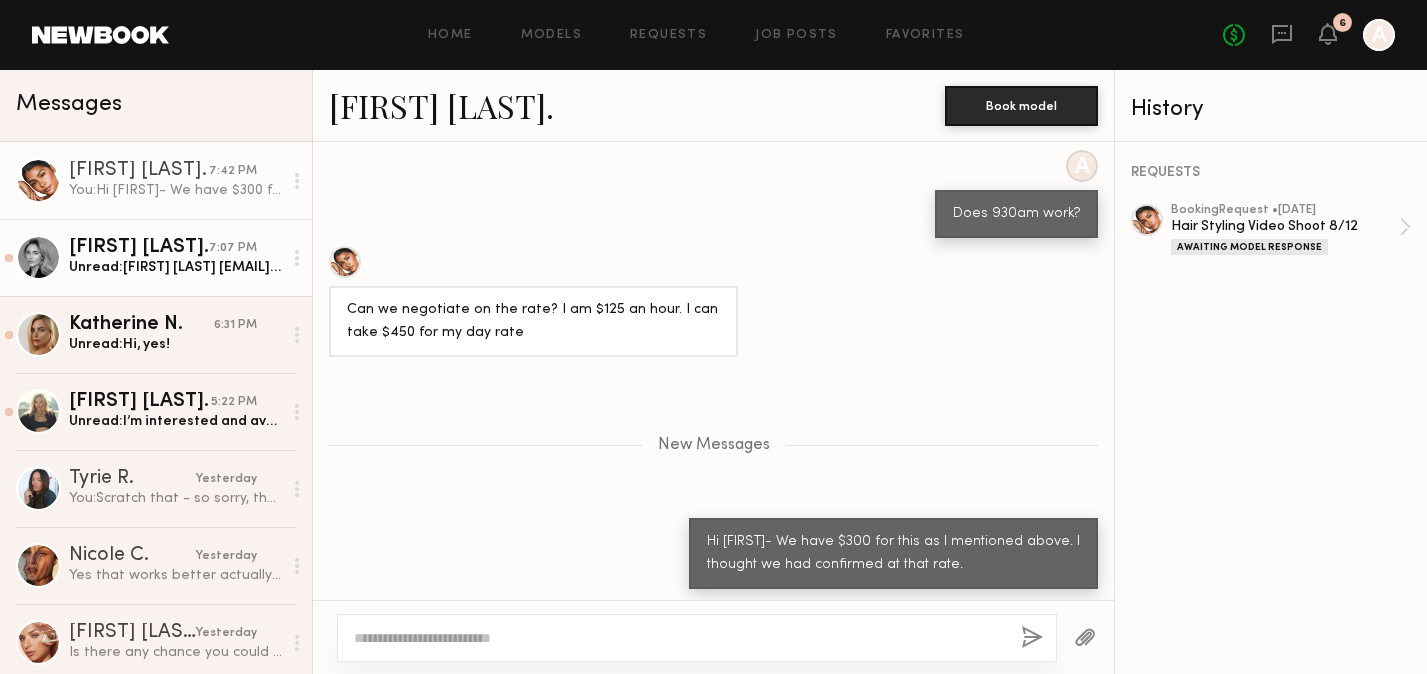 click on "Unread:  Liberty Netuschil
Thelifeoflibs @ gmail" 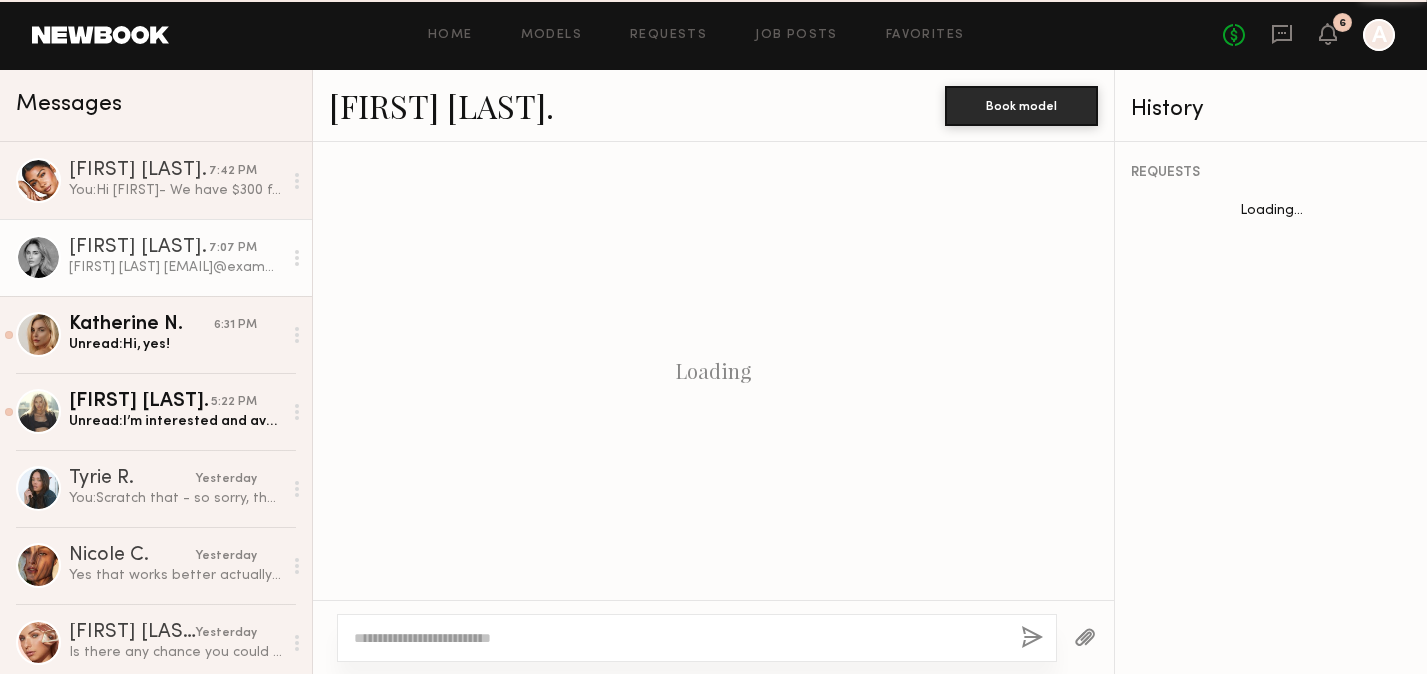 scroll, scrollTop: 812, scrollLeft: 0, axis: vertical 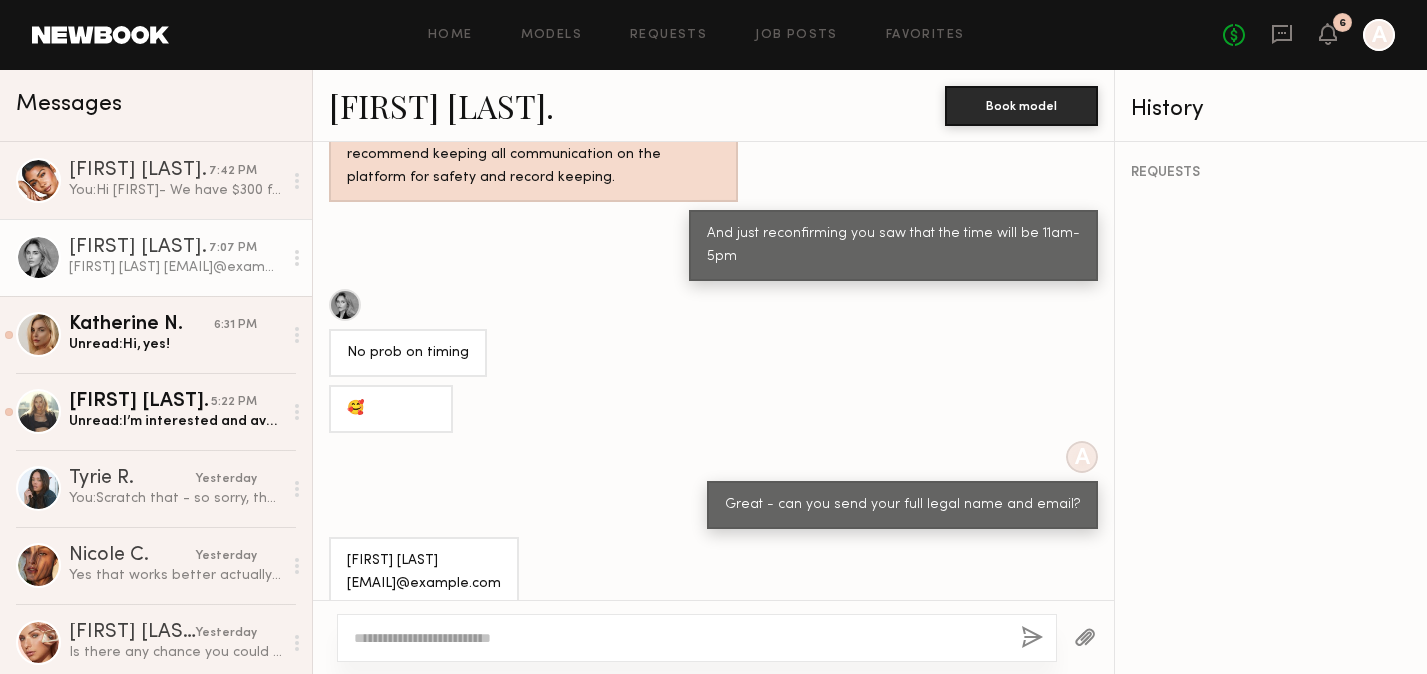 drag, startPoint x: 486, startPoint y: 552, endPoint x: 345, endPoint y: 534, distance: 142.14429 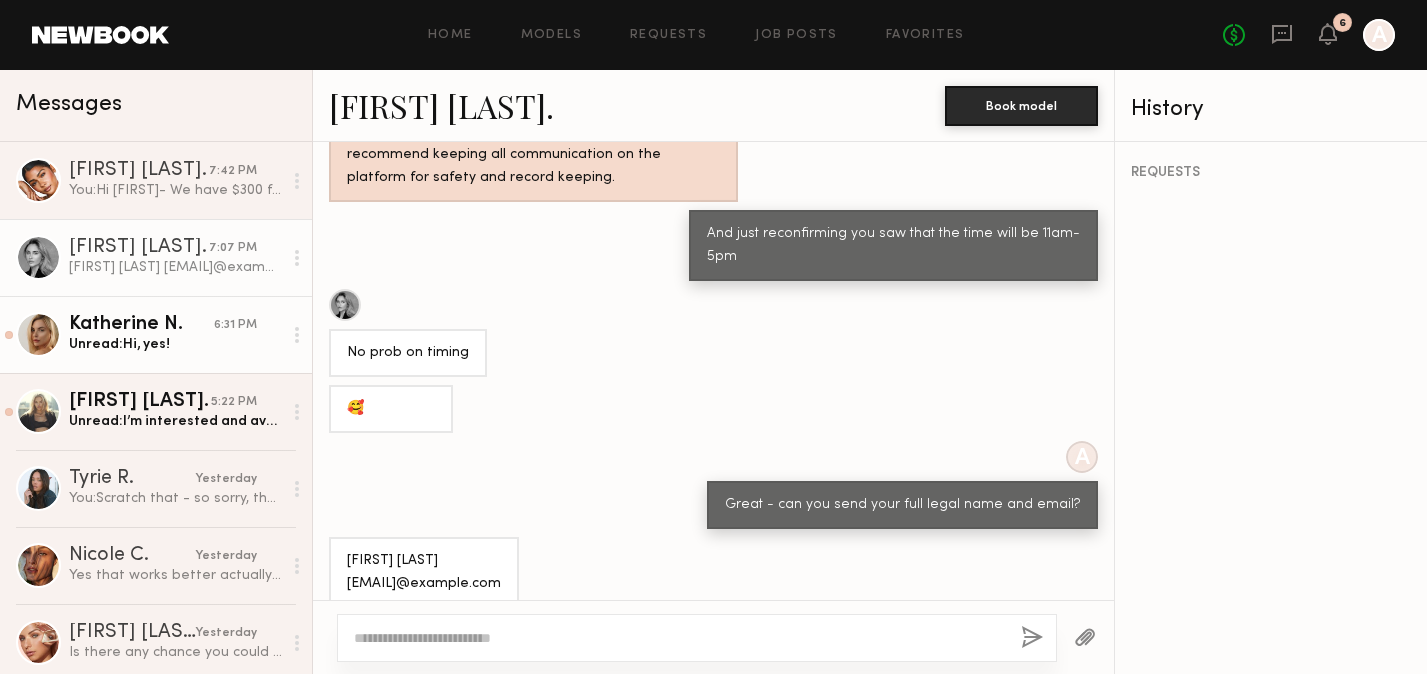 click on "Katherine N." 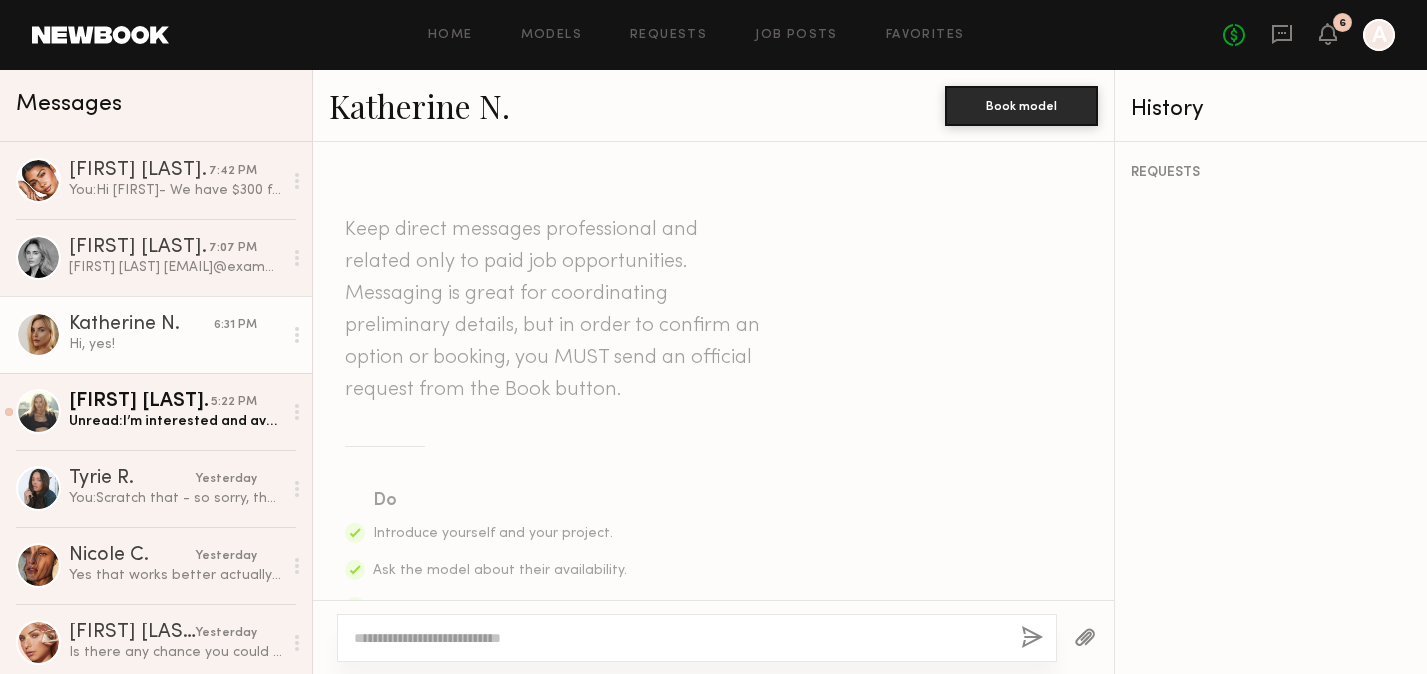 scroll, scrollTop: 1440, scrollLeft: 0, axis: vertical 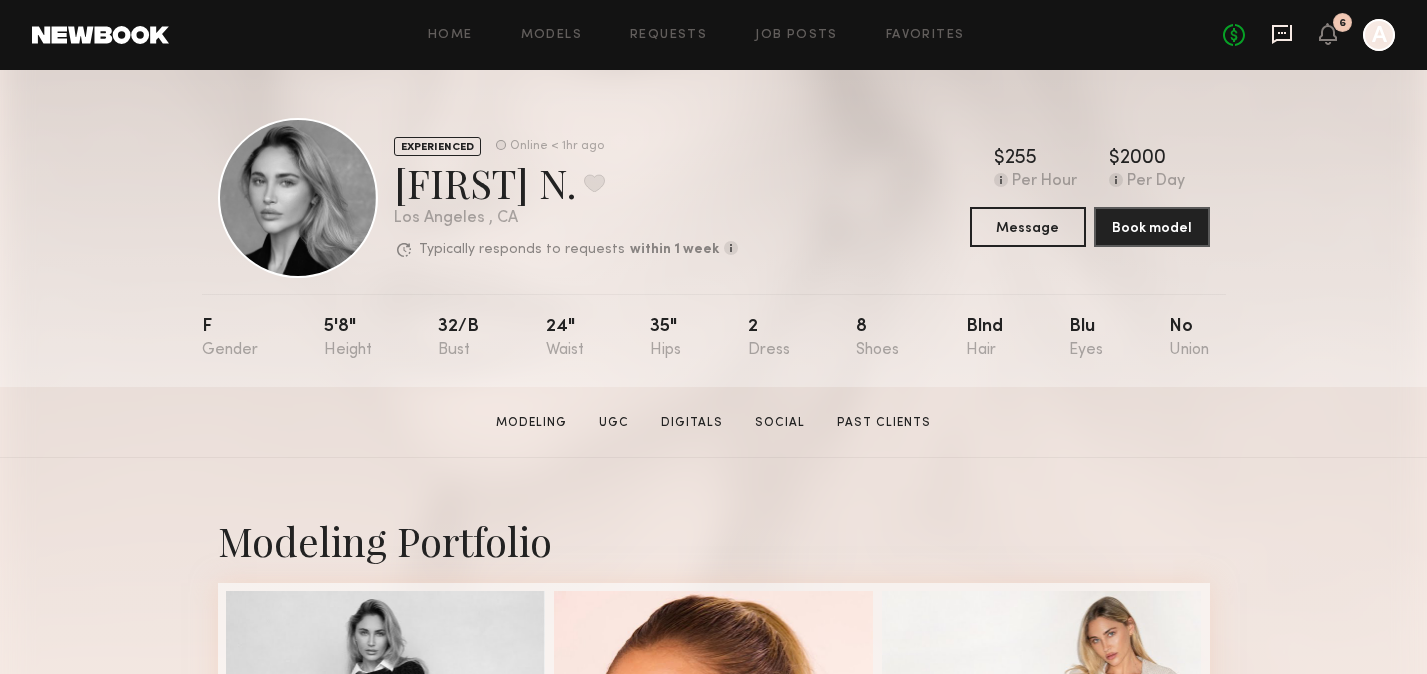 click 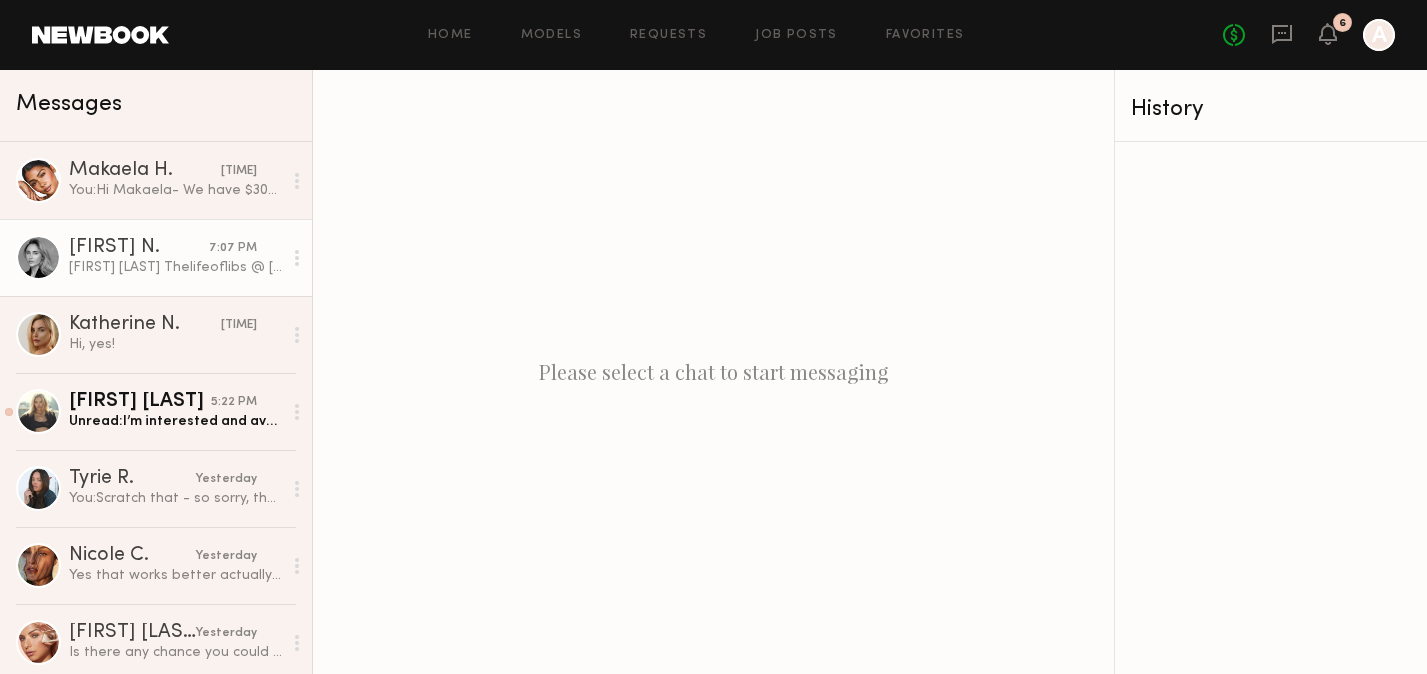 click on "[FIRST] [LAST]
[EMAIL]@example.com" 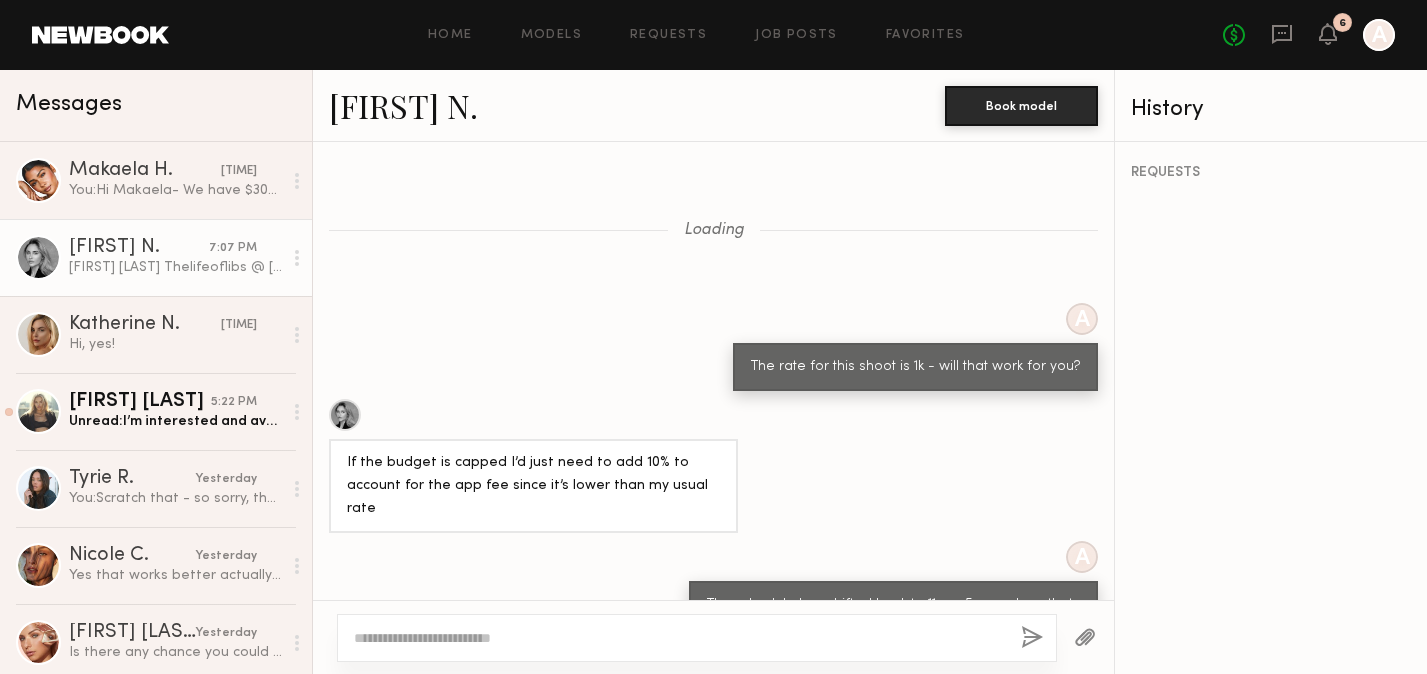 scroll, scrollTop: 812, scrollLeft: 0, axis: vertical 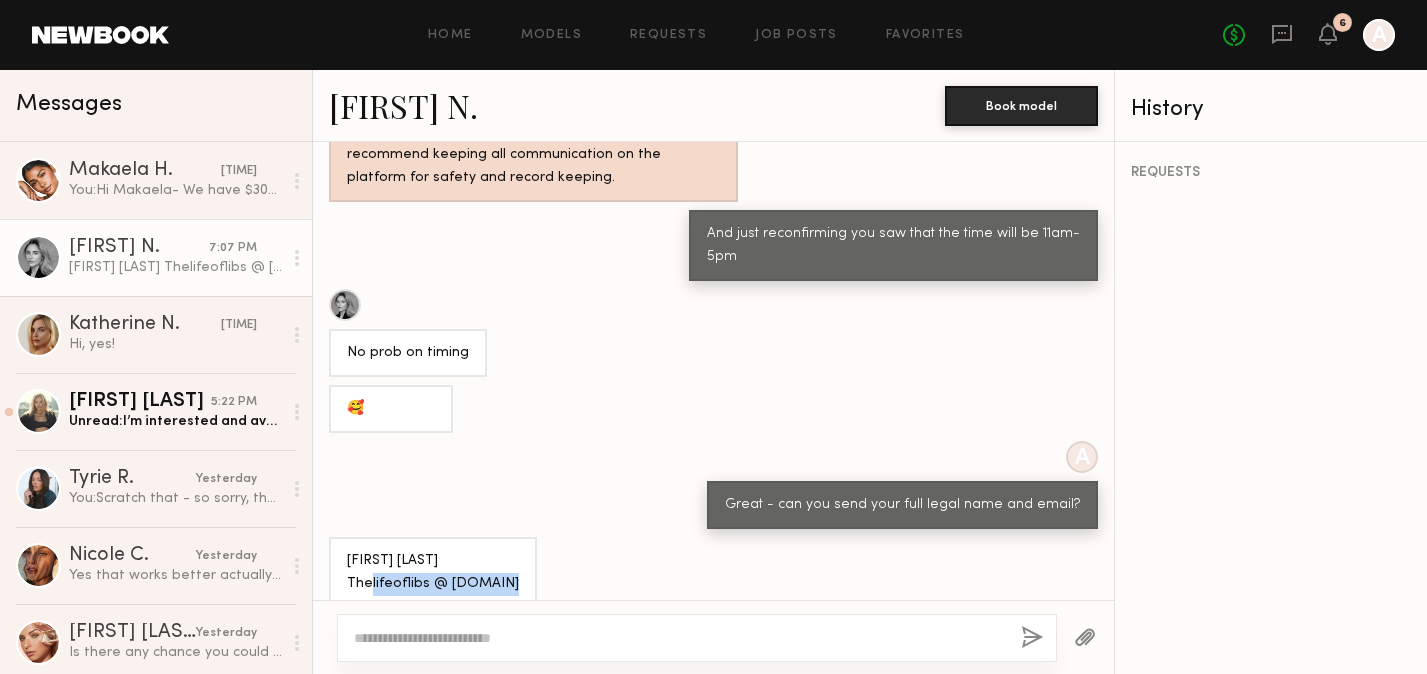 drag, startPoint x: 483, startPoint y: 553, endPoint x: 345, endPoint y: 554, distance: 138.00362 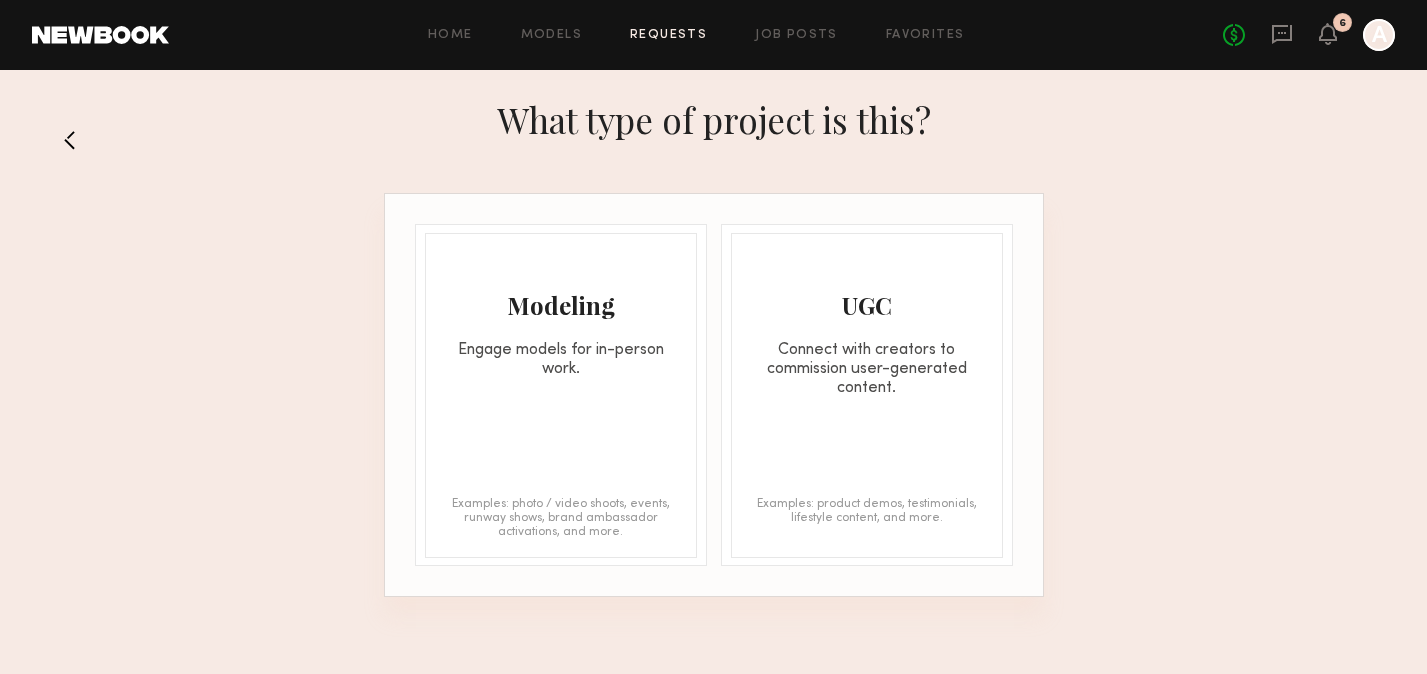 scroll, scrollTop: 0, scrollLeft: 0, axis: both 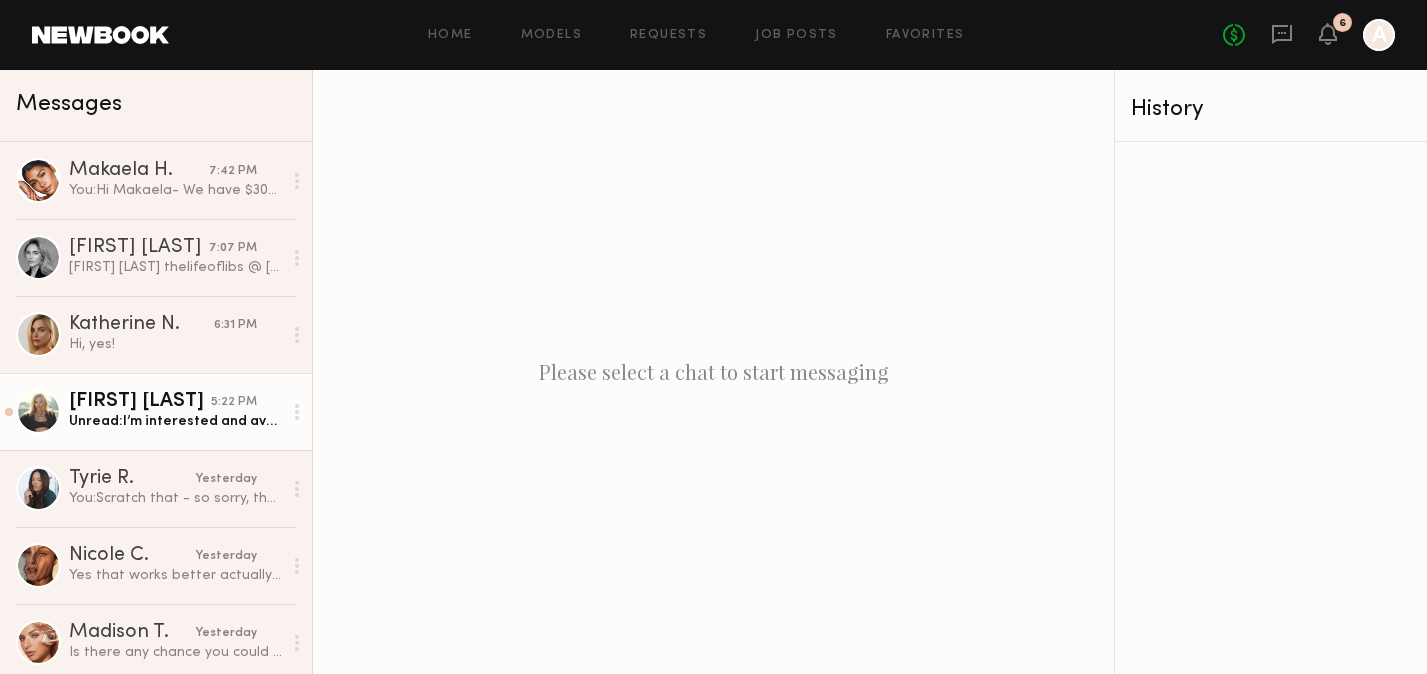click on "[FIRST] [LAST]" 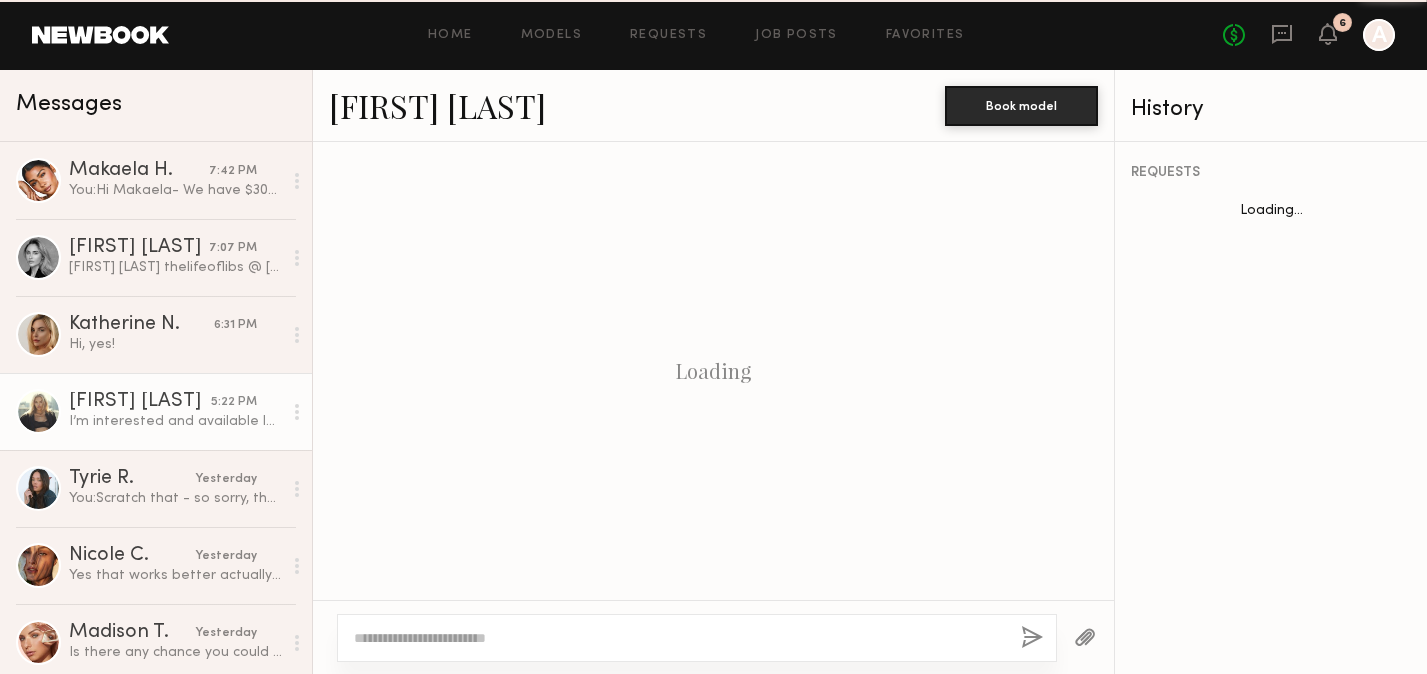 scroll, scrollTop: 738, scrollLeft: 0, axis: vertical 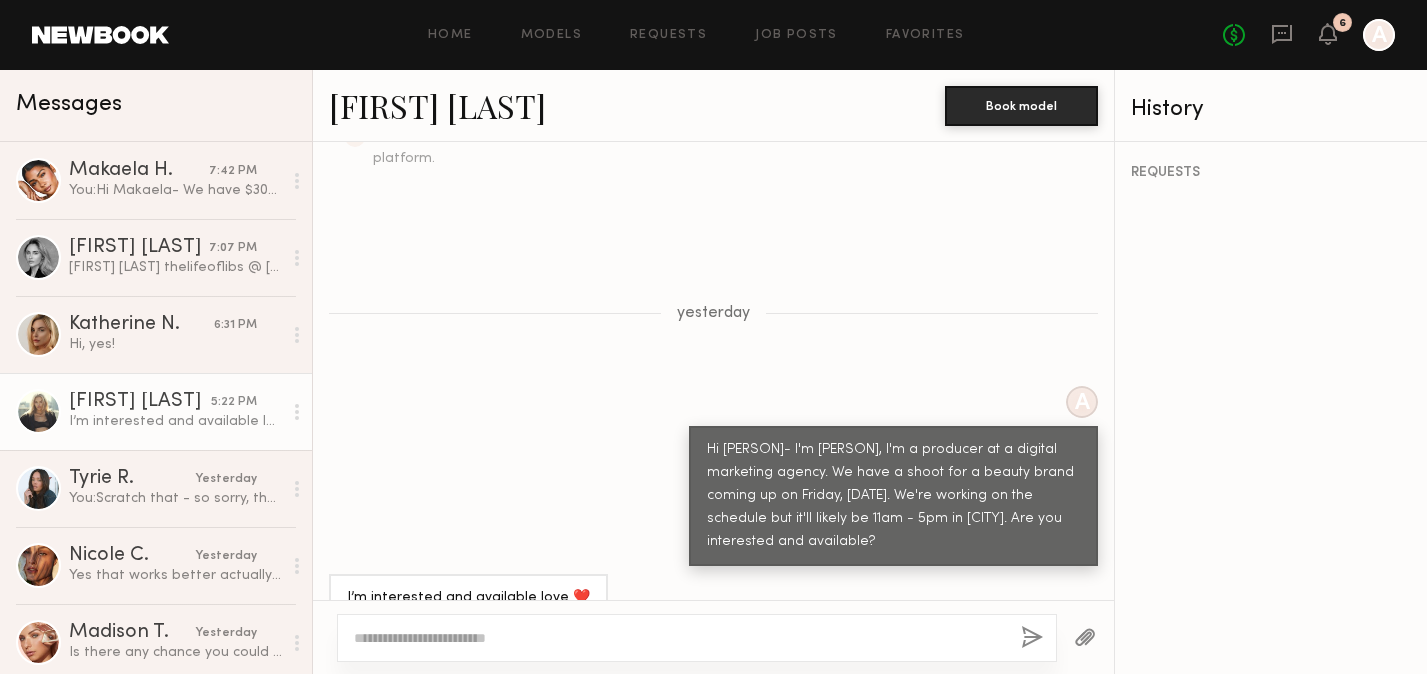 click on "[FIRST] [LAST]" 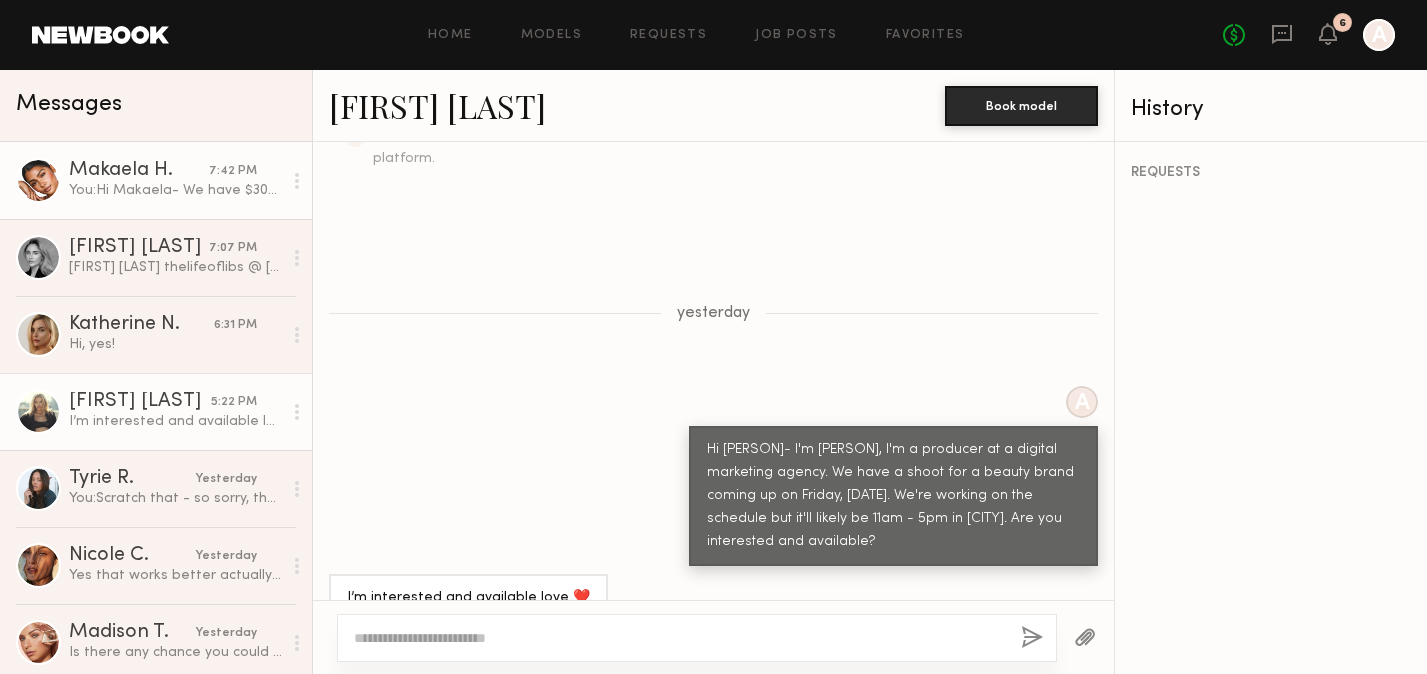click on "You:  Hi [PERSON]- We have $300 for this as I mentioned above. I thought we had confirmed at that rate." 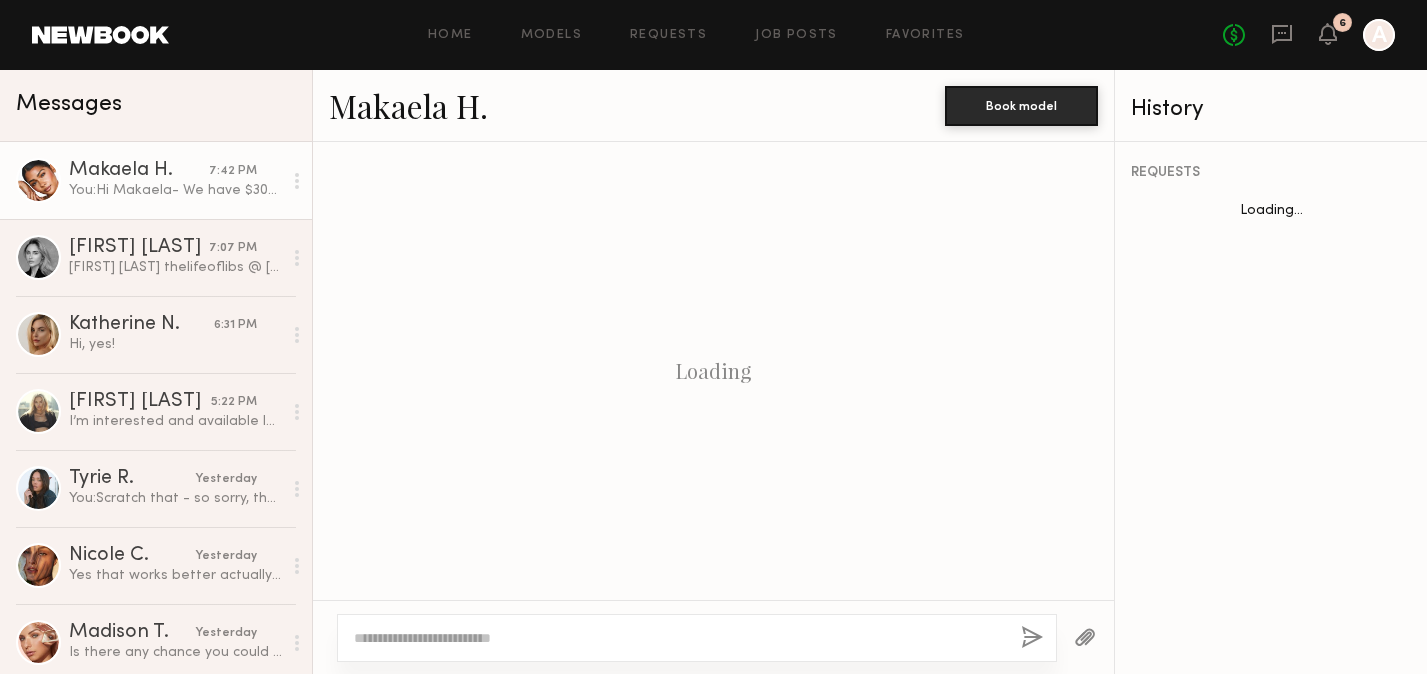 scroll, scrollTop: 1132, scrollLeft: 0, axis: vertical 